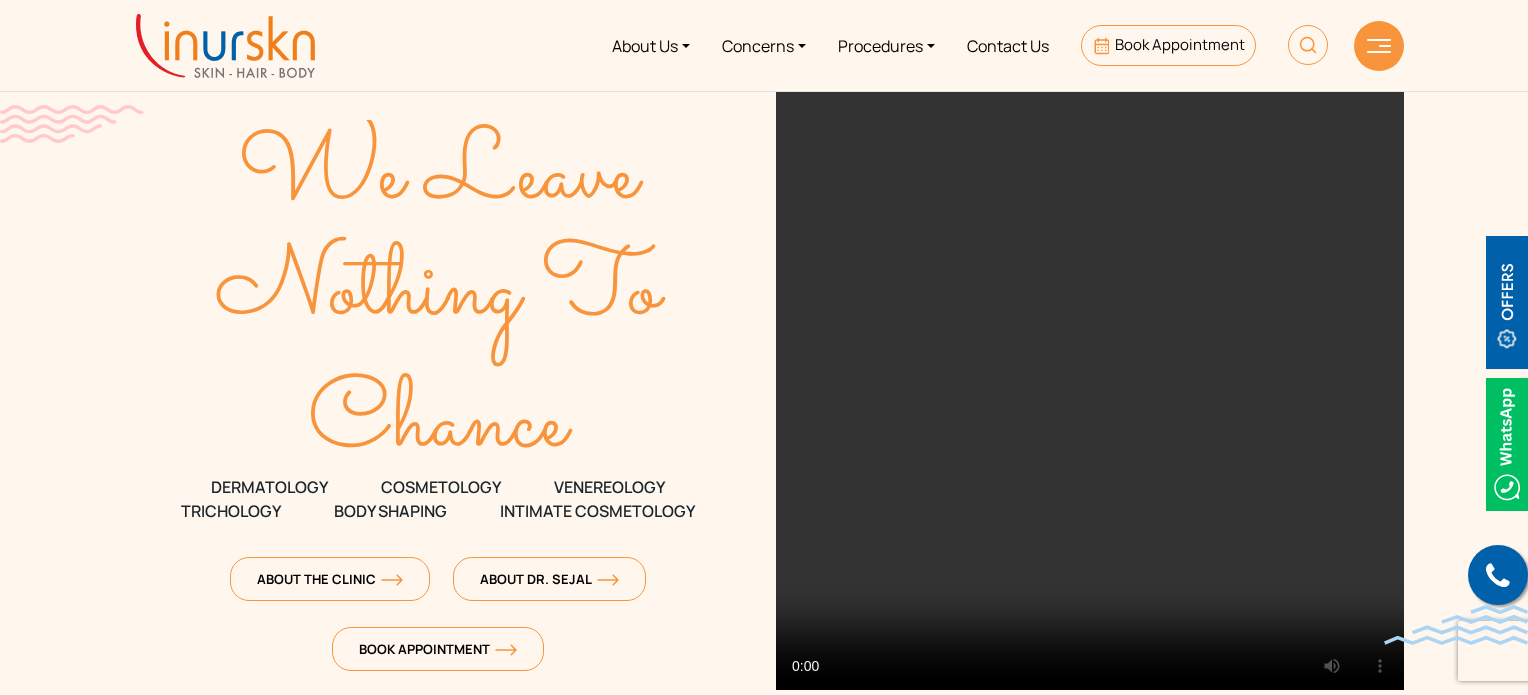 scroll, scrollTop: 0, scrollLeft: 0, axis: both 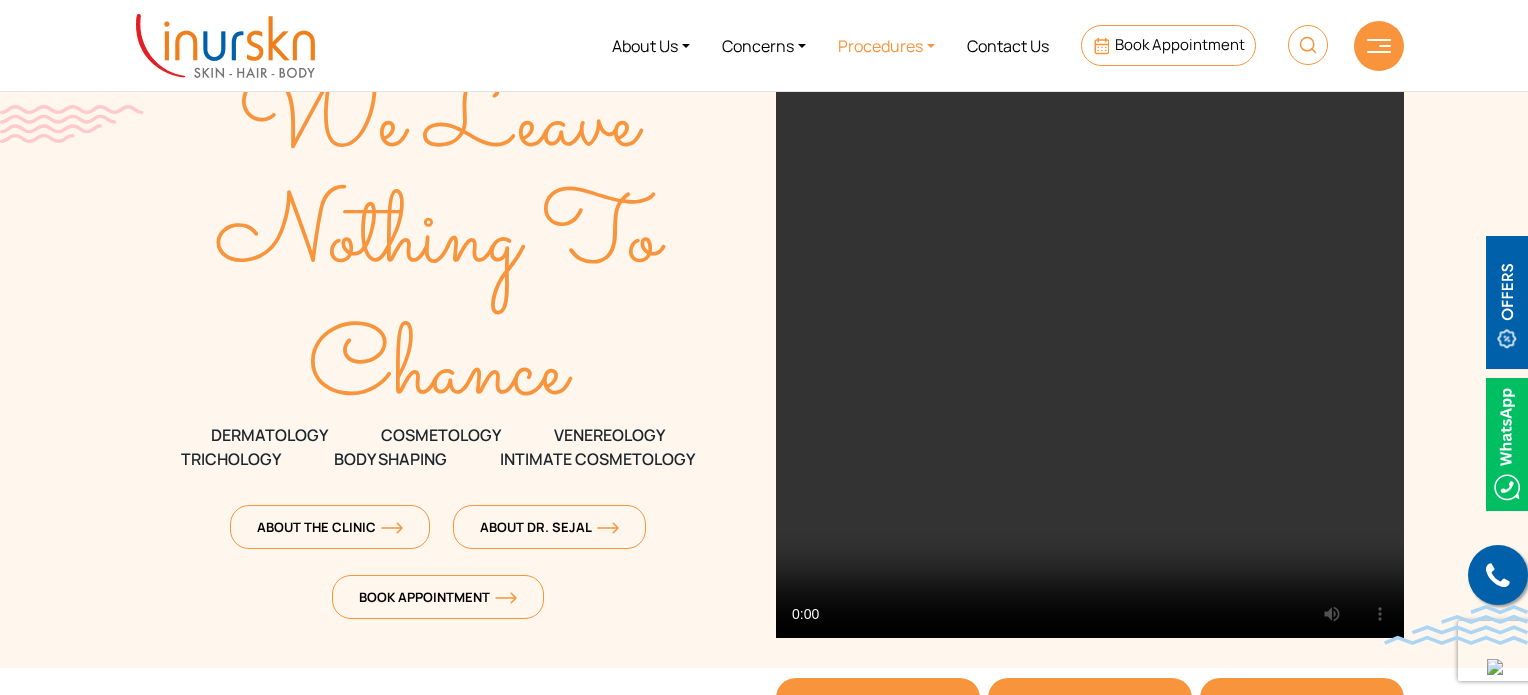 click on "Procedures" at bounding box center (886, 45) 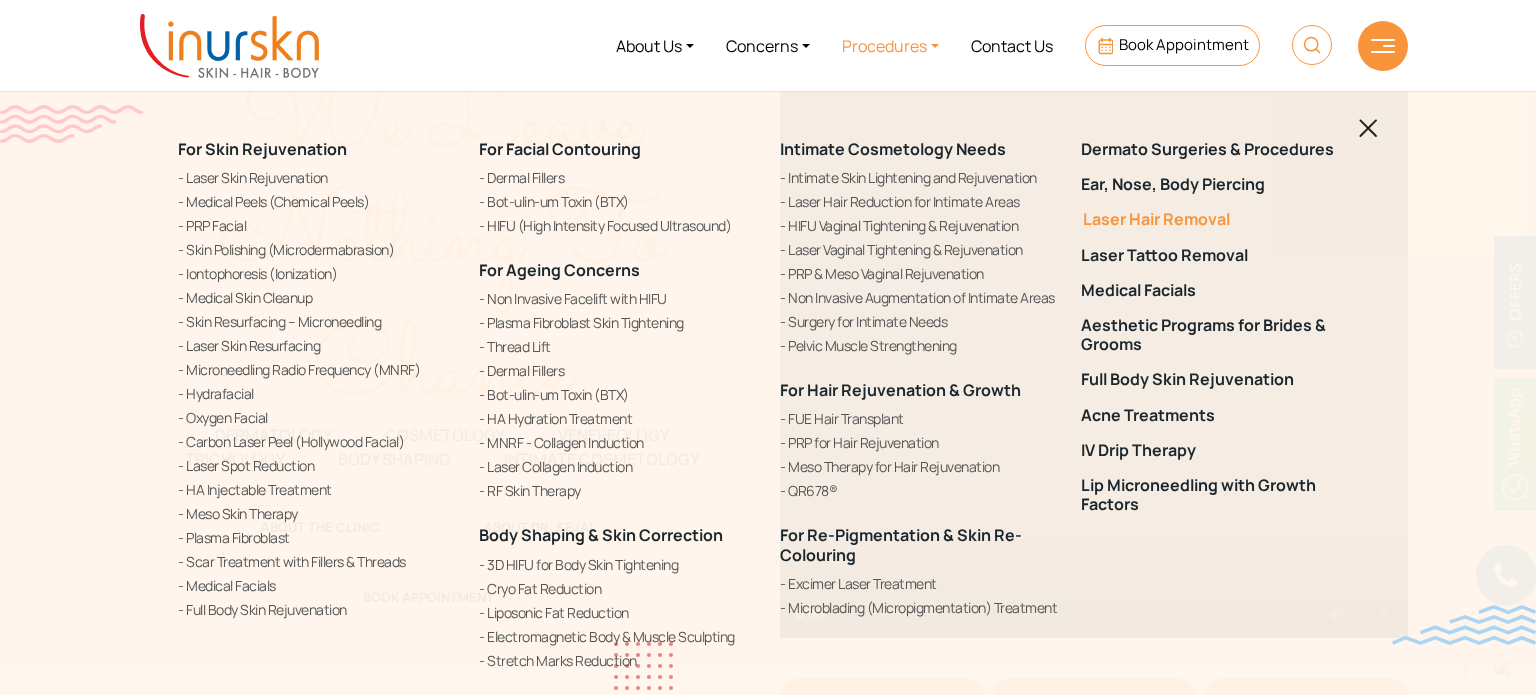 click on "Laser Hair Removal" at bounding box center (1219, 219) 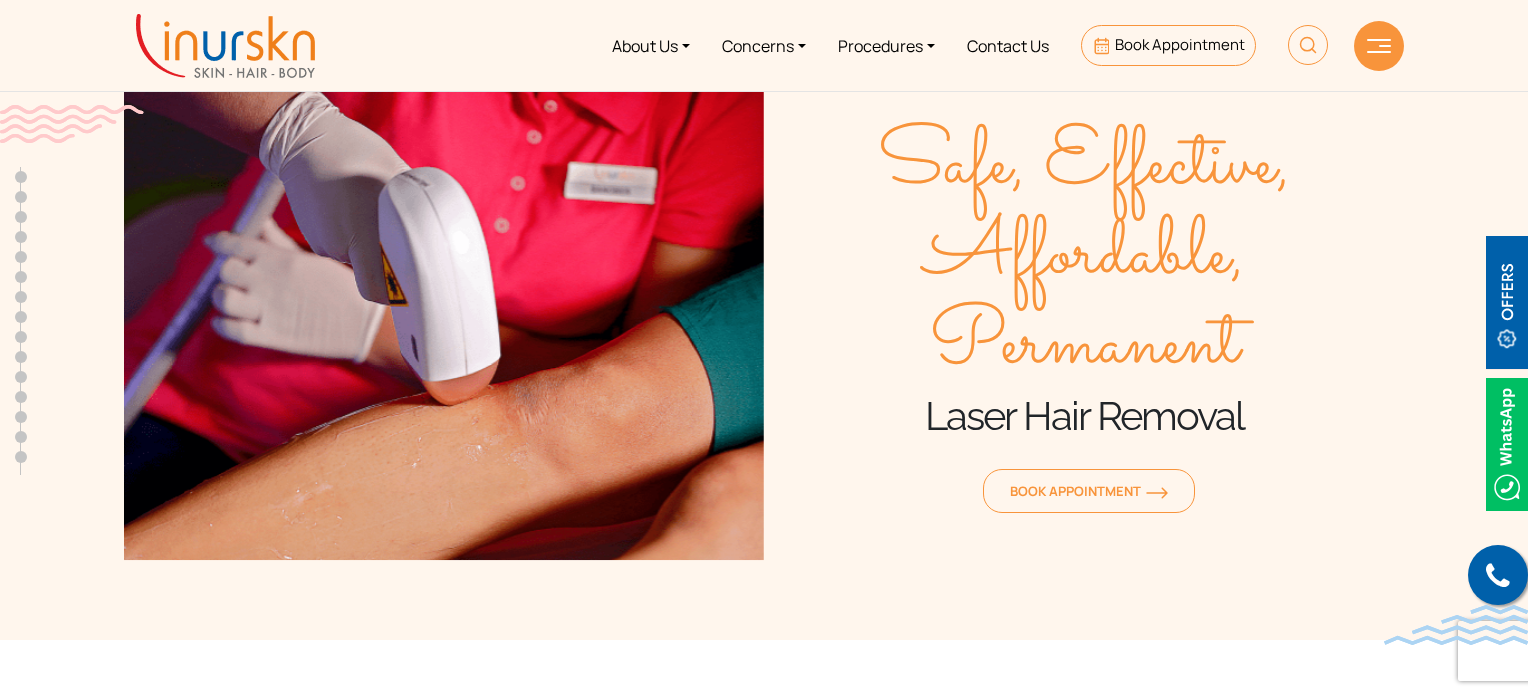 scroll, scrollTop: 0, scrollLeft: 0, axis: both 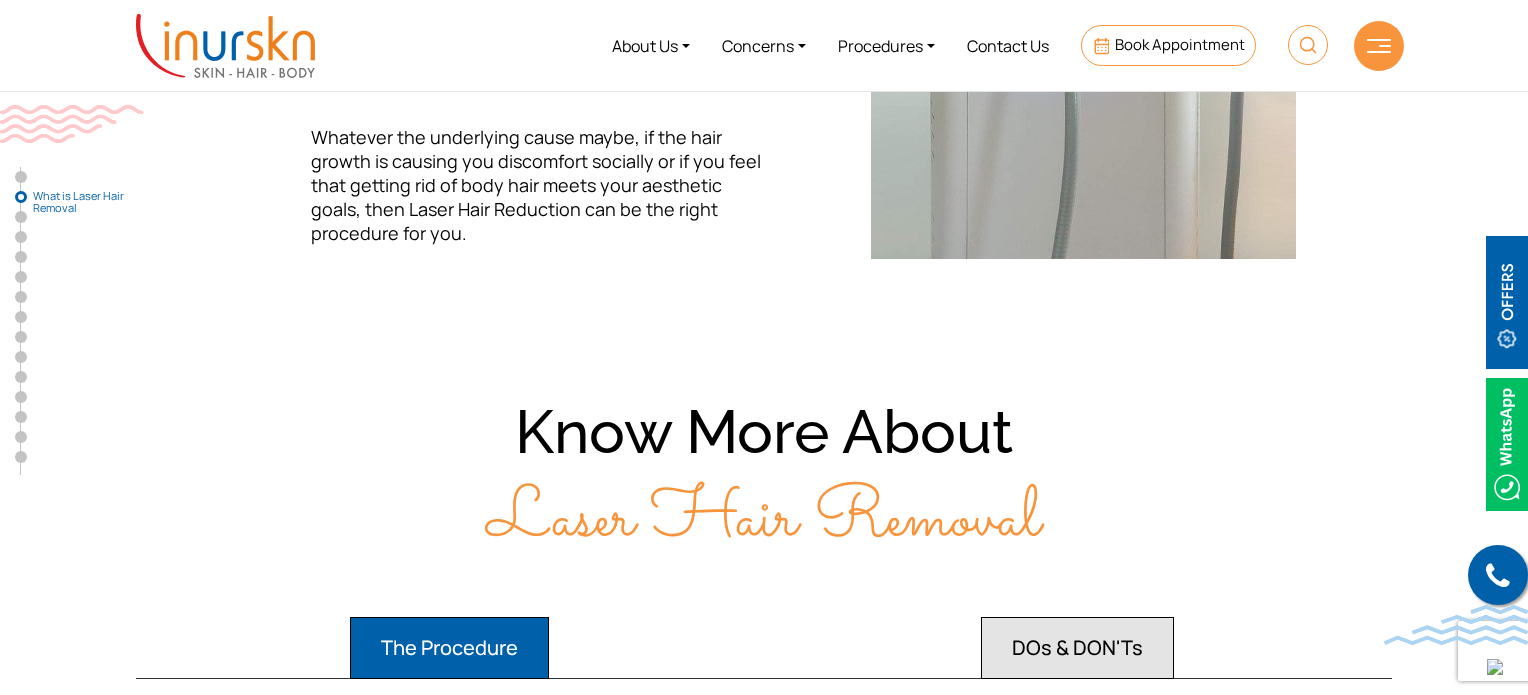 click at bounding box center (1507, 302) 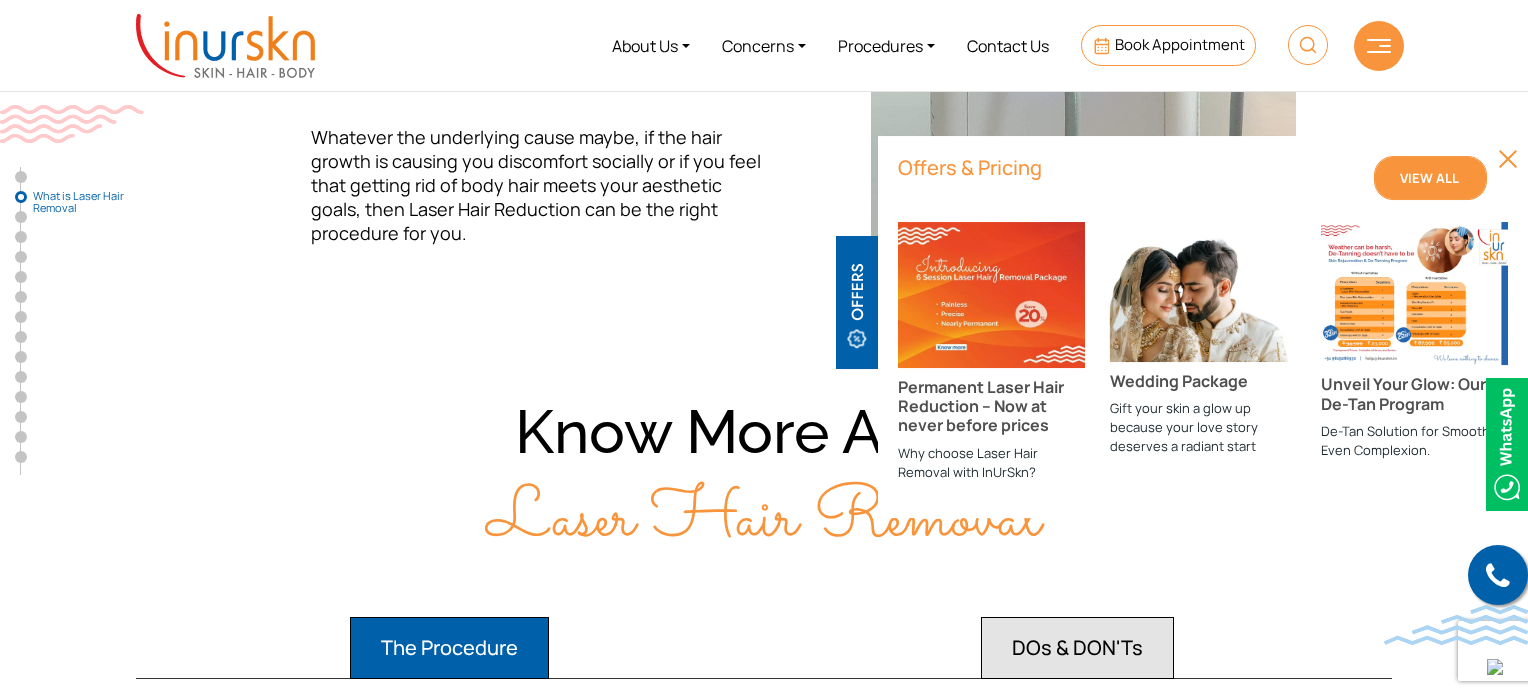 click on "View All" at bounding box center (1430, 178) 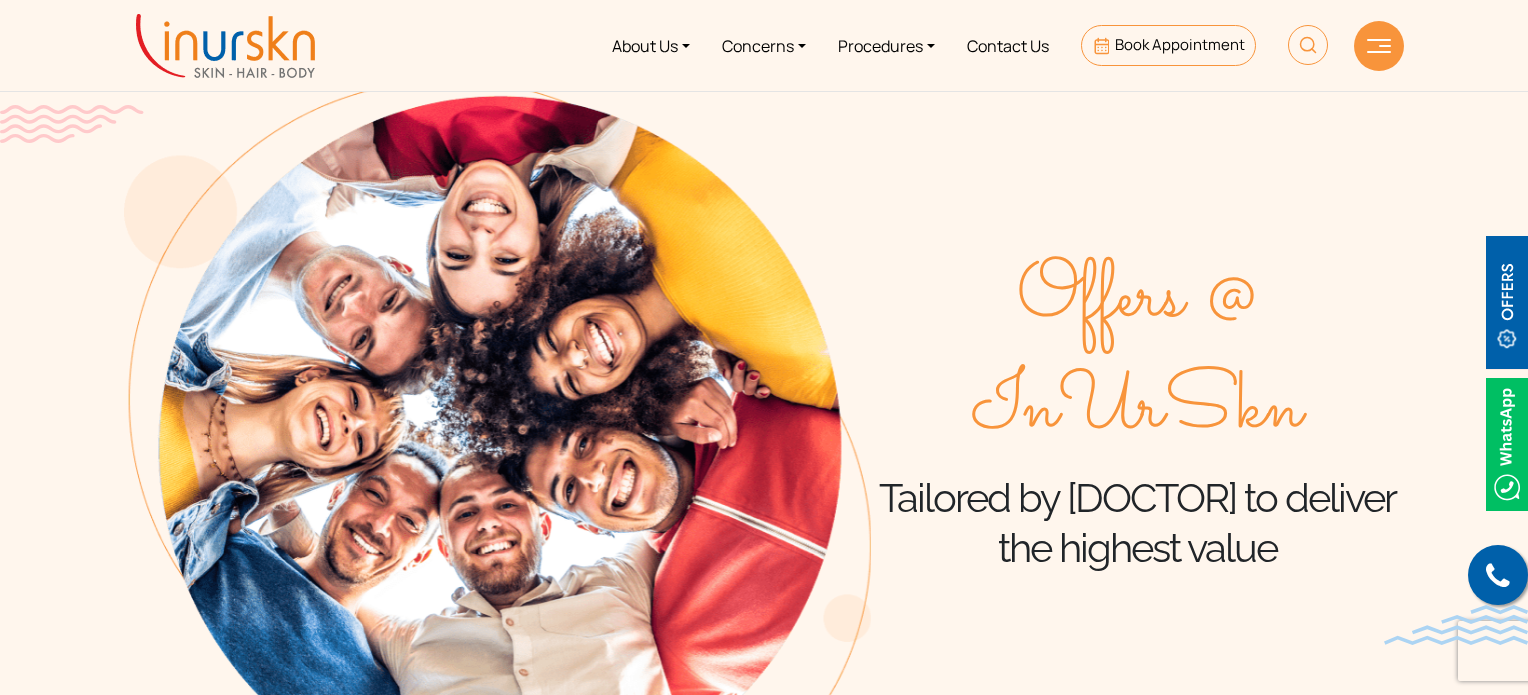 scroll, scrollTop: 0, scrollLeft: 0, axis: both 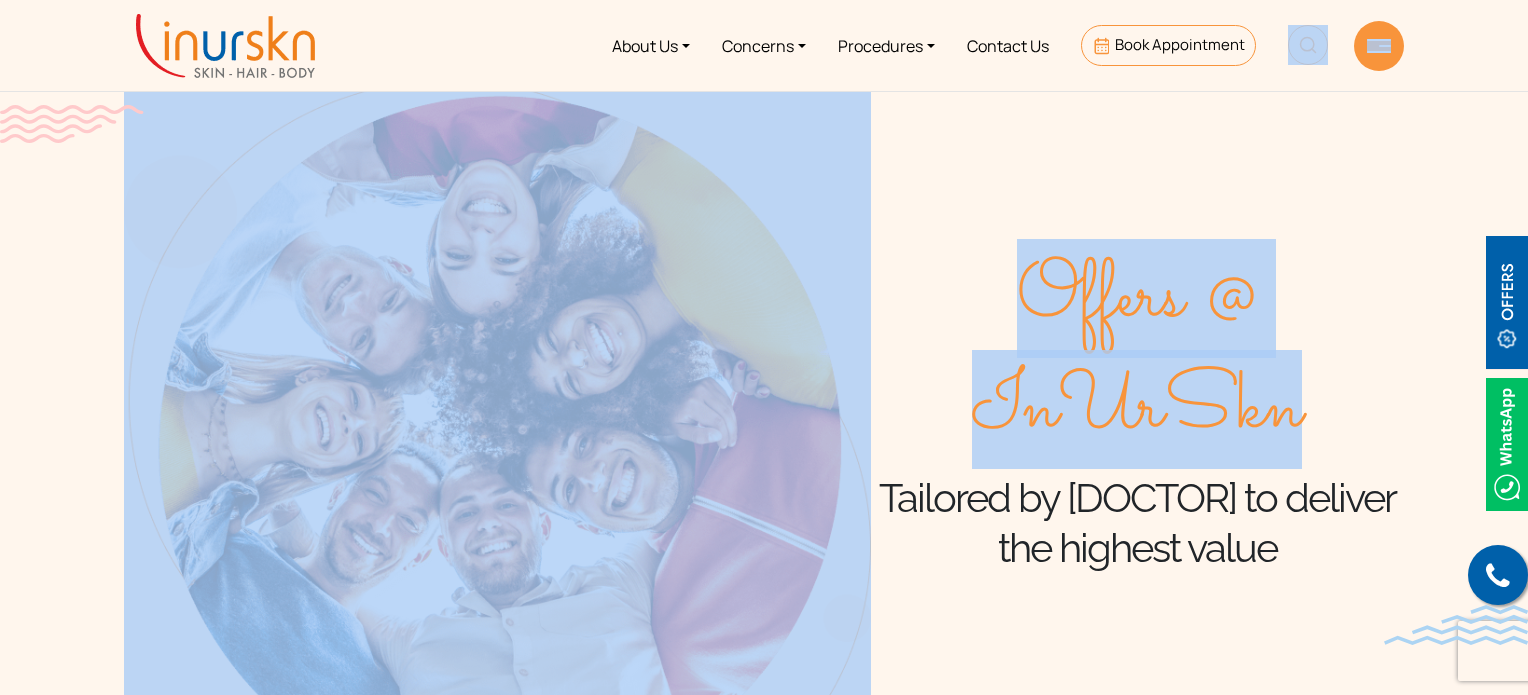 drag, startPoint x: 1527, startPoint y: 34, endPoint x: 1524, endPoint y: 187, distance: 153.0294 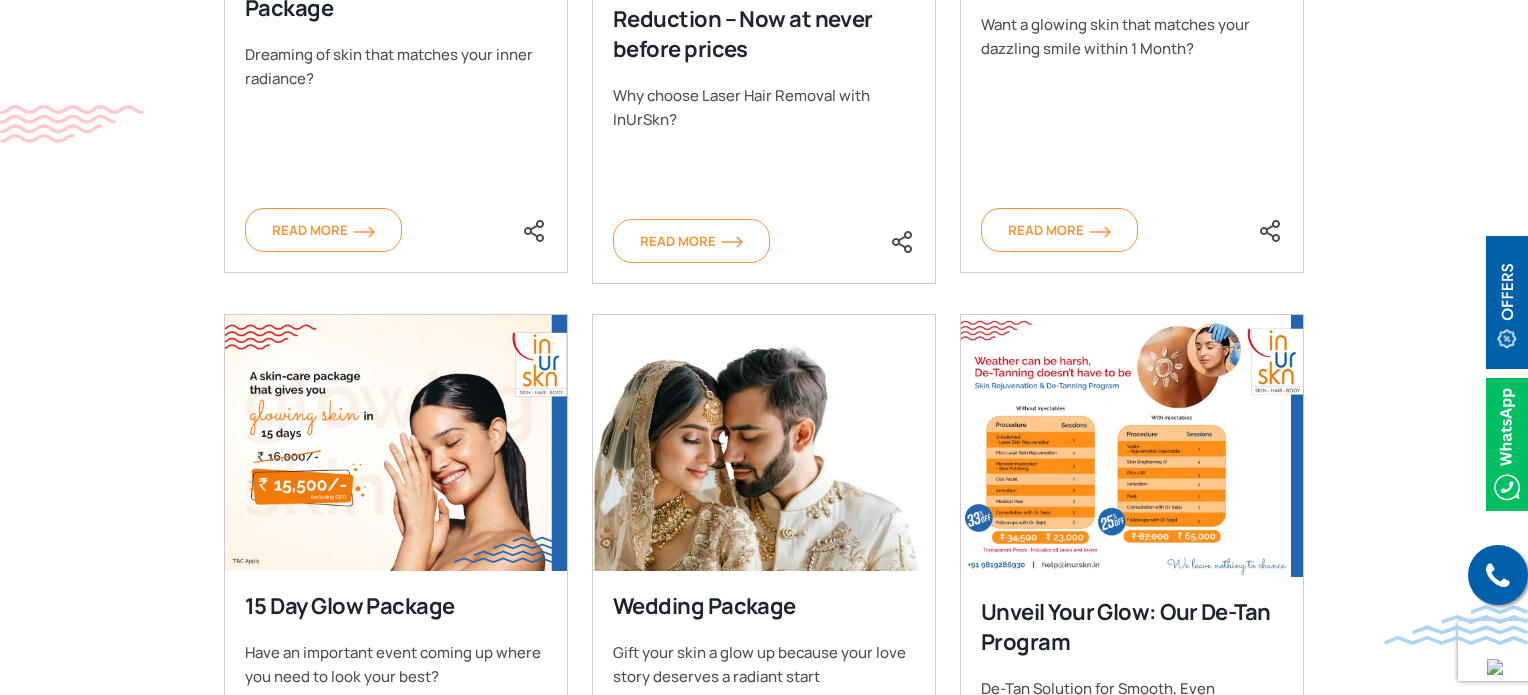 scroll, scrollTop: 1217, scrollLeft: 0, axis: vertical 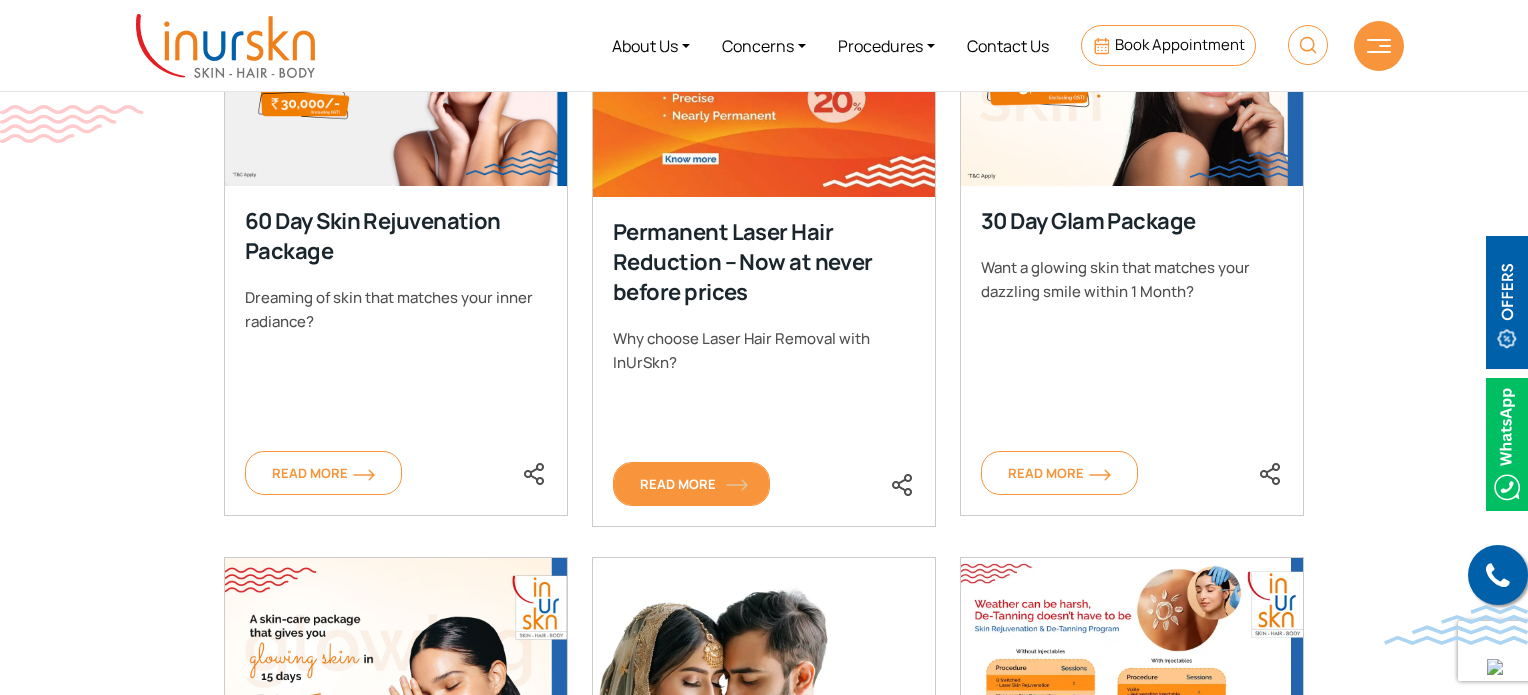 click on "Read More" at bounding box center (691, 484) 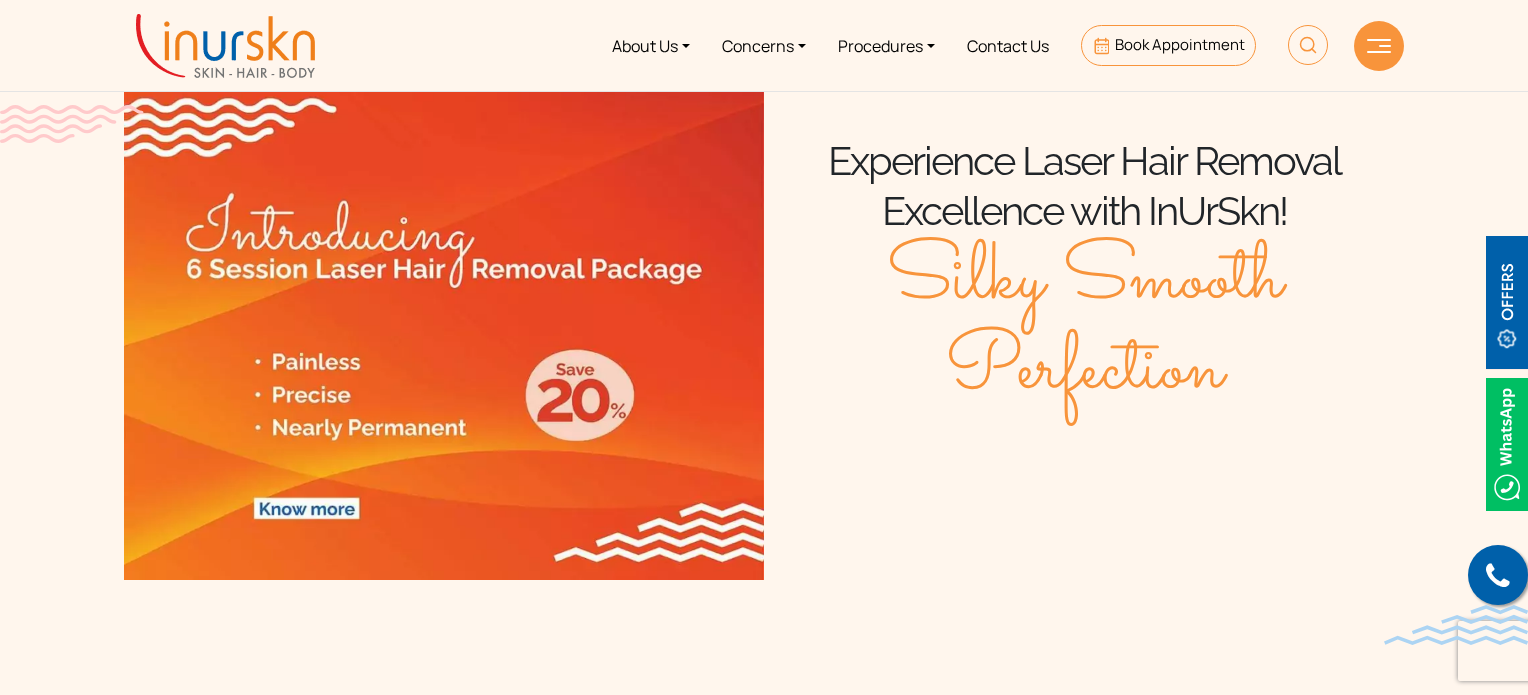 scroll, scrollTop: 0, scrollLeft: 0, axis: both 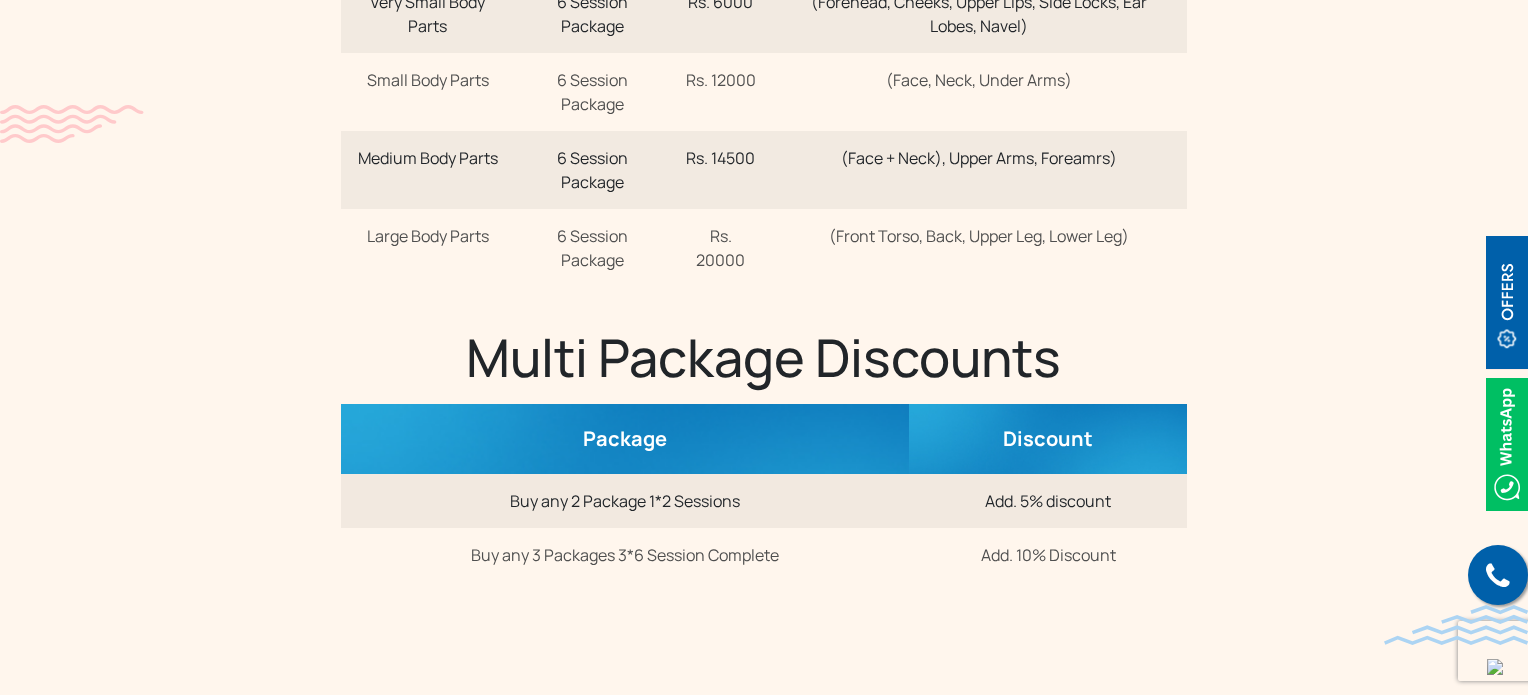 click at bounding box center [1507, 302] 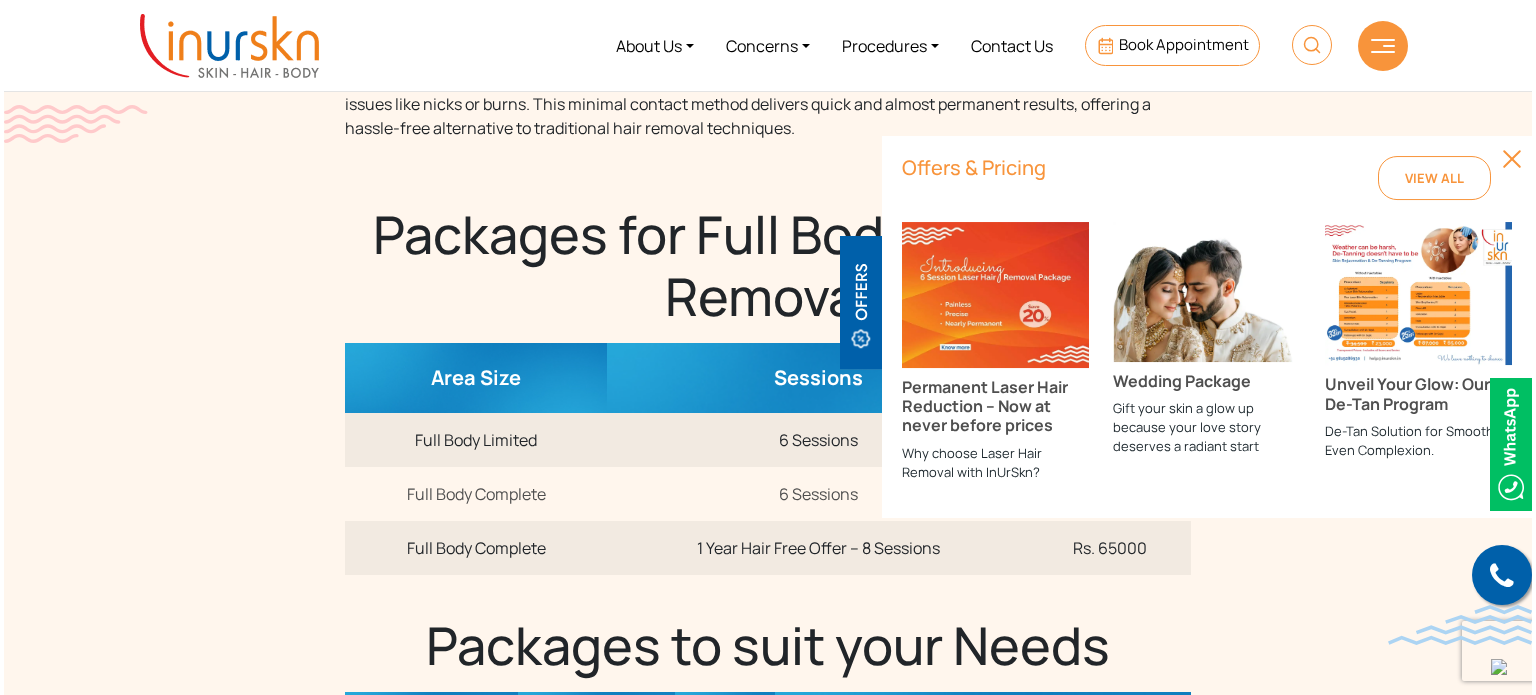scroll, scrollTop: 264, scrollLeft: 0, axis: vertical 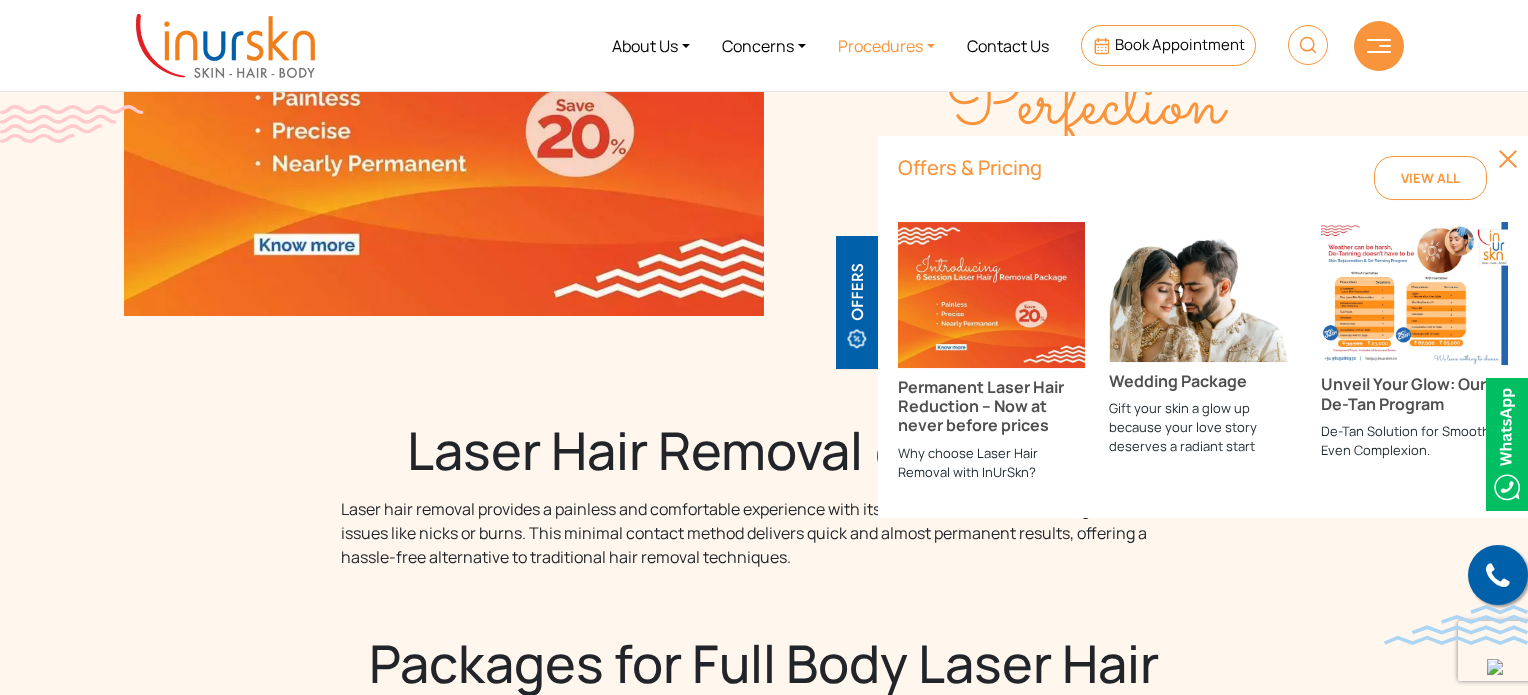 click on "Procedures" at bounding box center (886, 45) 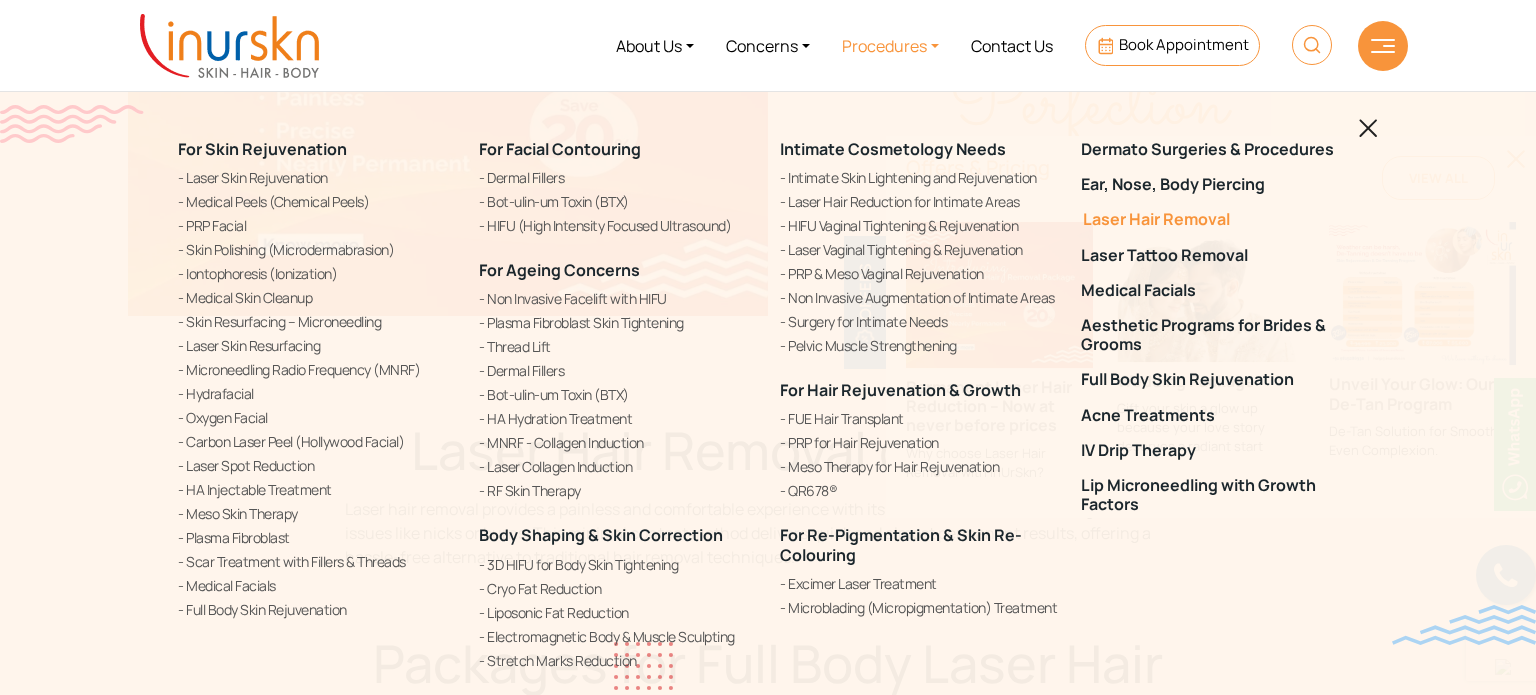 click on "Laser Hair Removal" at bounding box center (1219, 219) 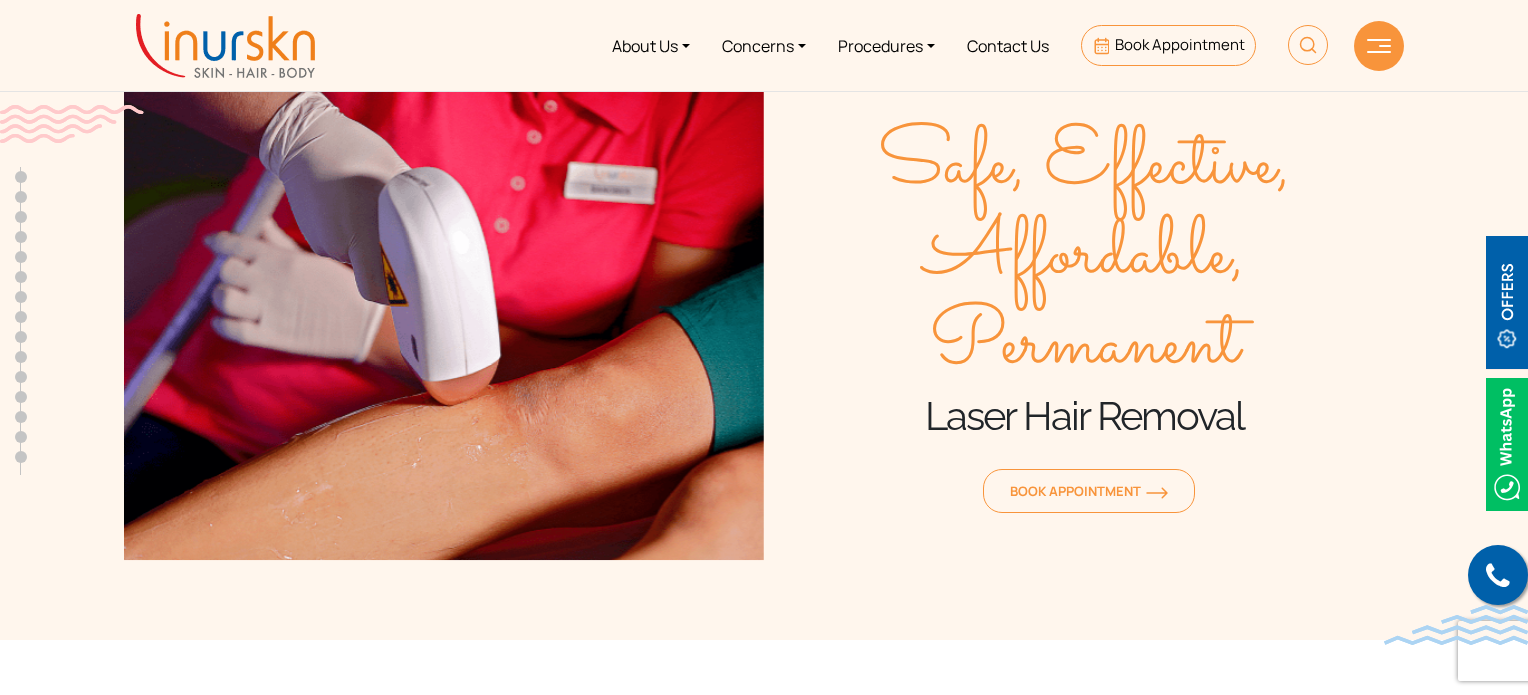 scroll, scrollTop: 0, scrollLeft: 0, axis: both 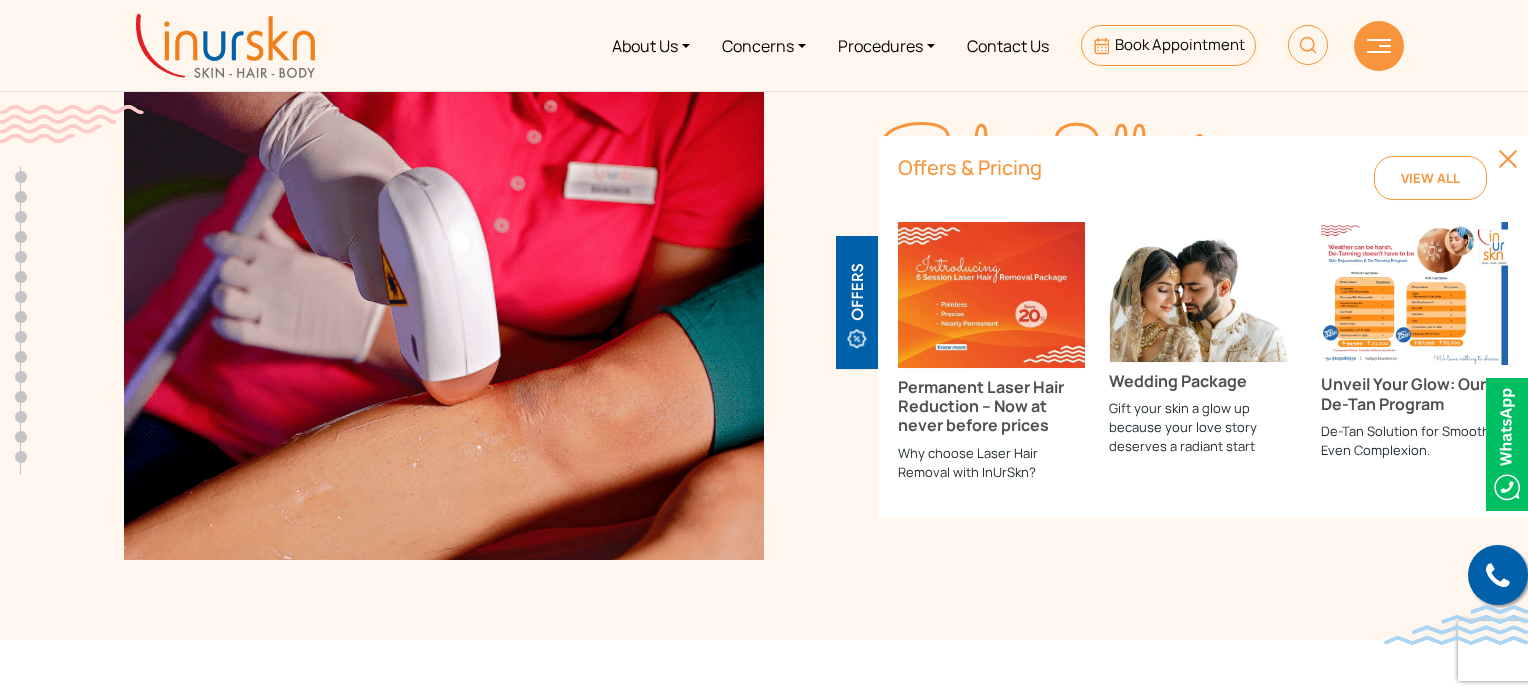 click at bounding box center [1508, 159] 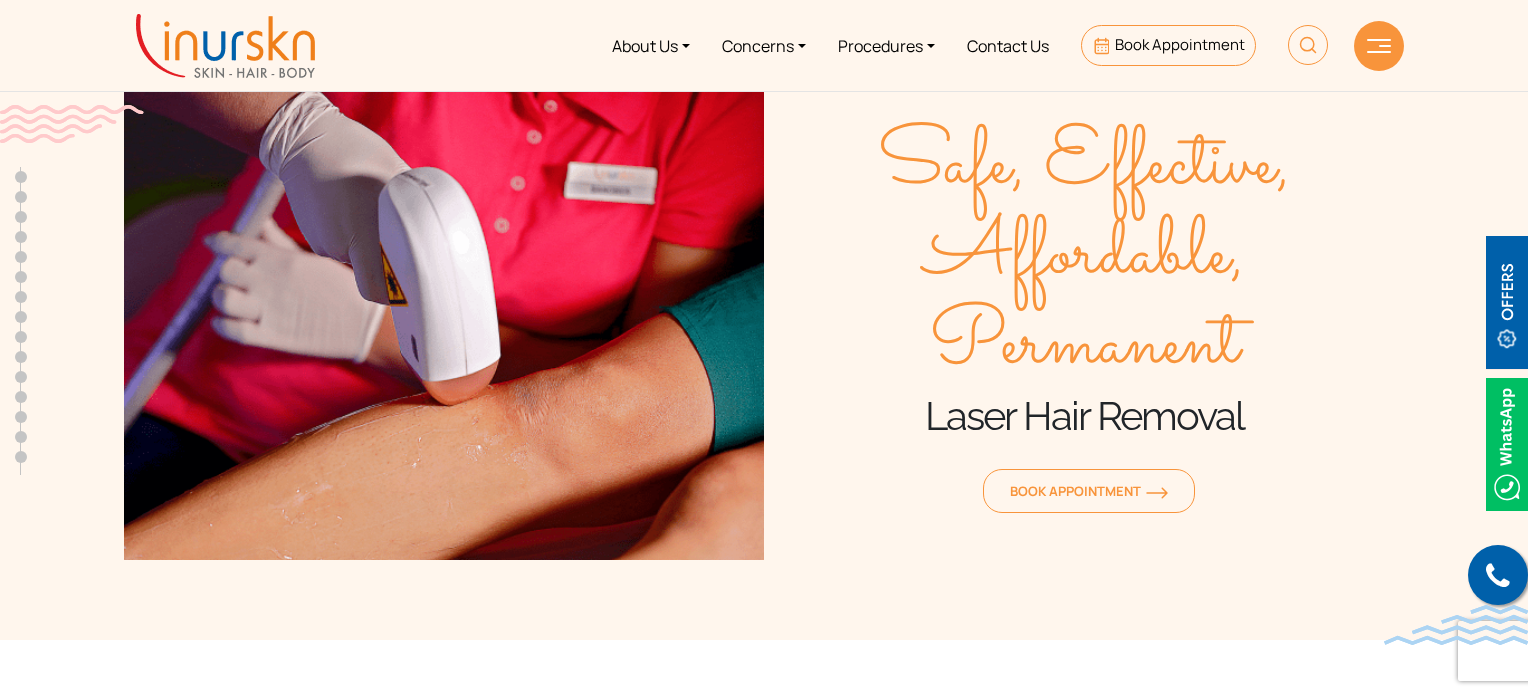 click at bounding box center (1507, 302) 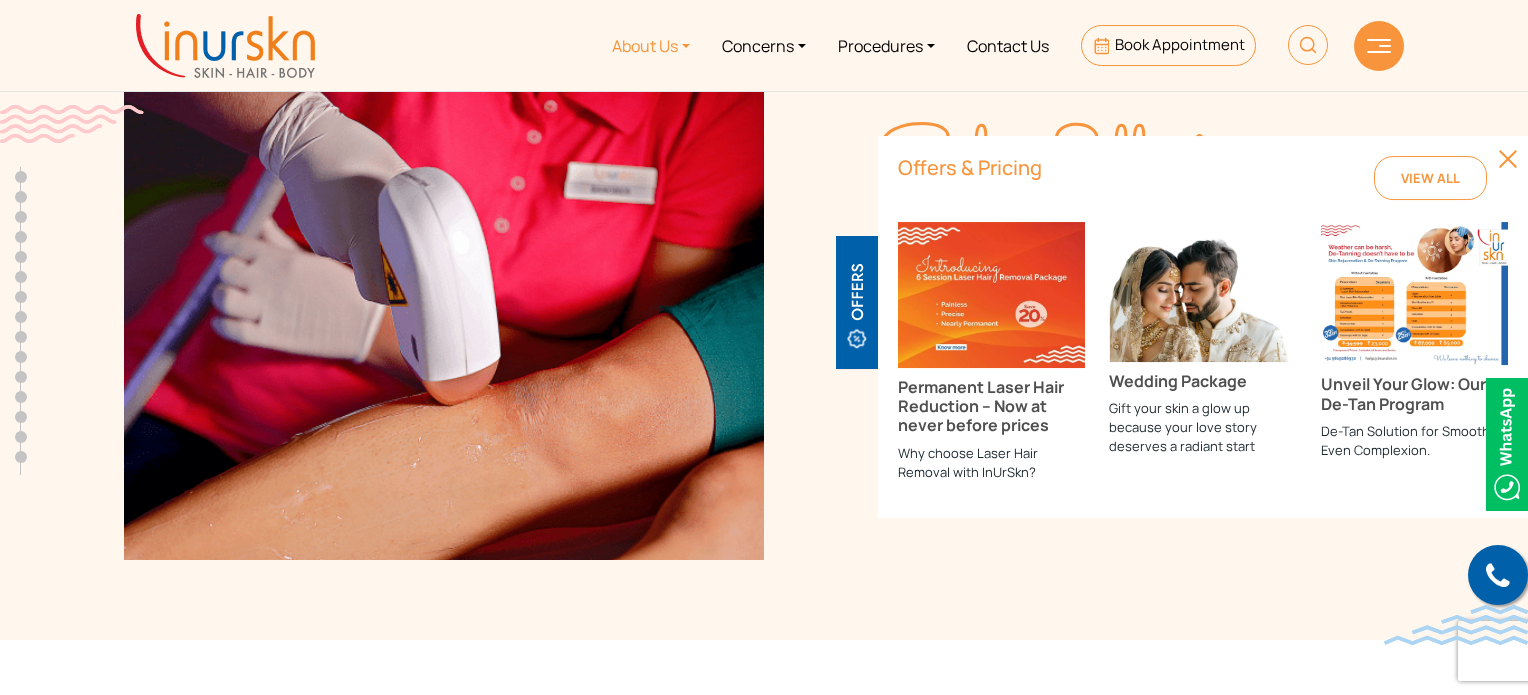click on "About Us" at bounding box center [651, 45] 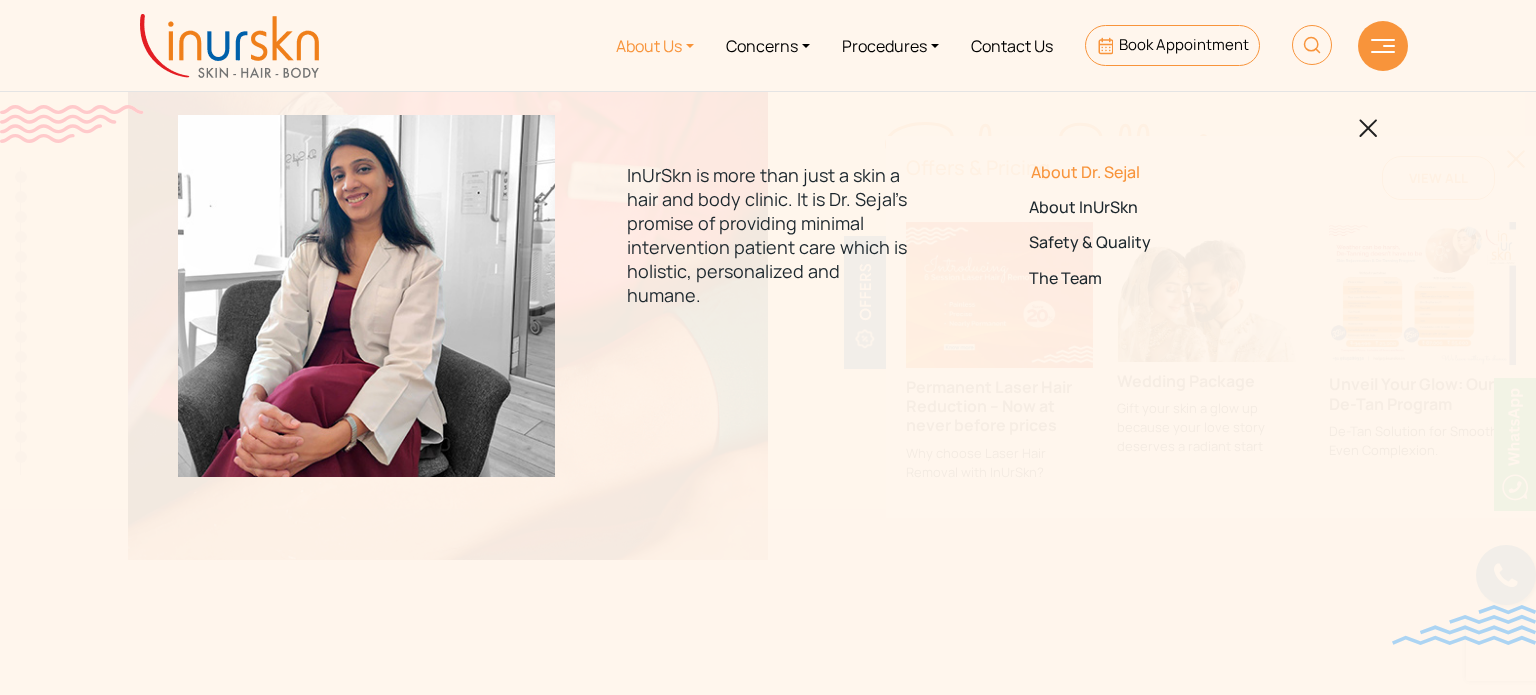 click on "About Dr. Sejal" at bounding box center [1169, 172] 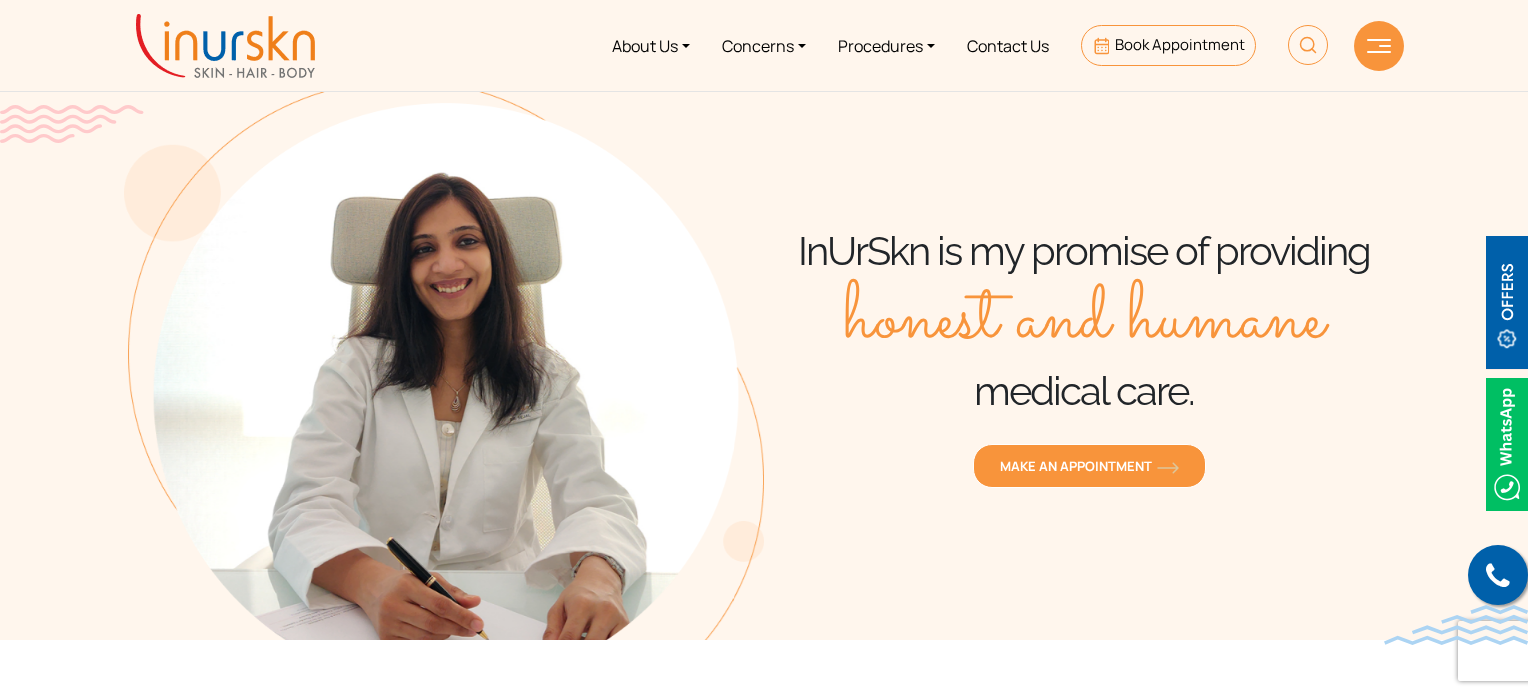 scroll, scrollTop: 0, scrollLeft: 0, axis: both 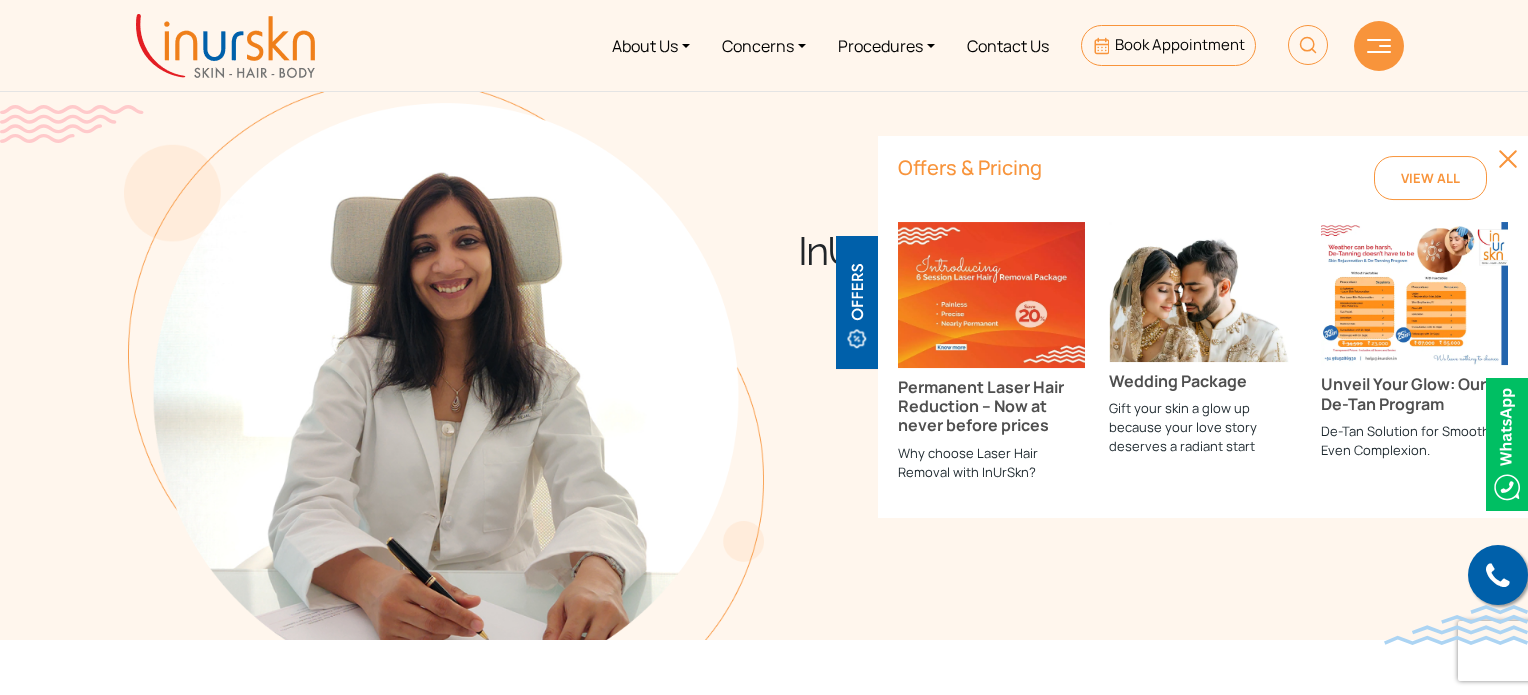click at bounding box center (225, 46) 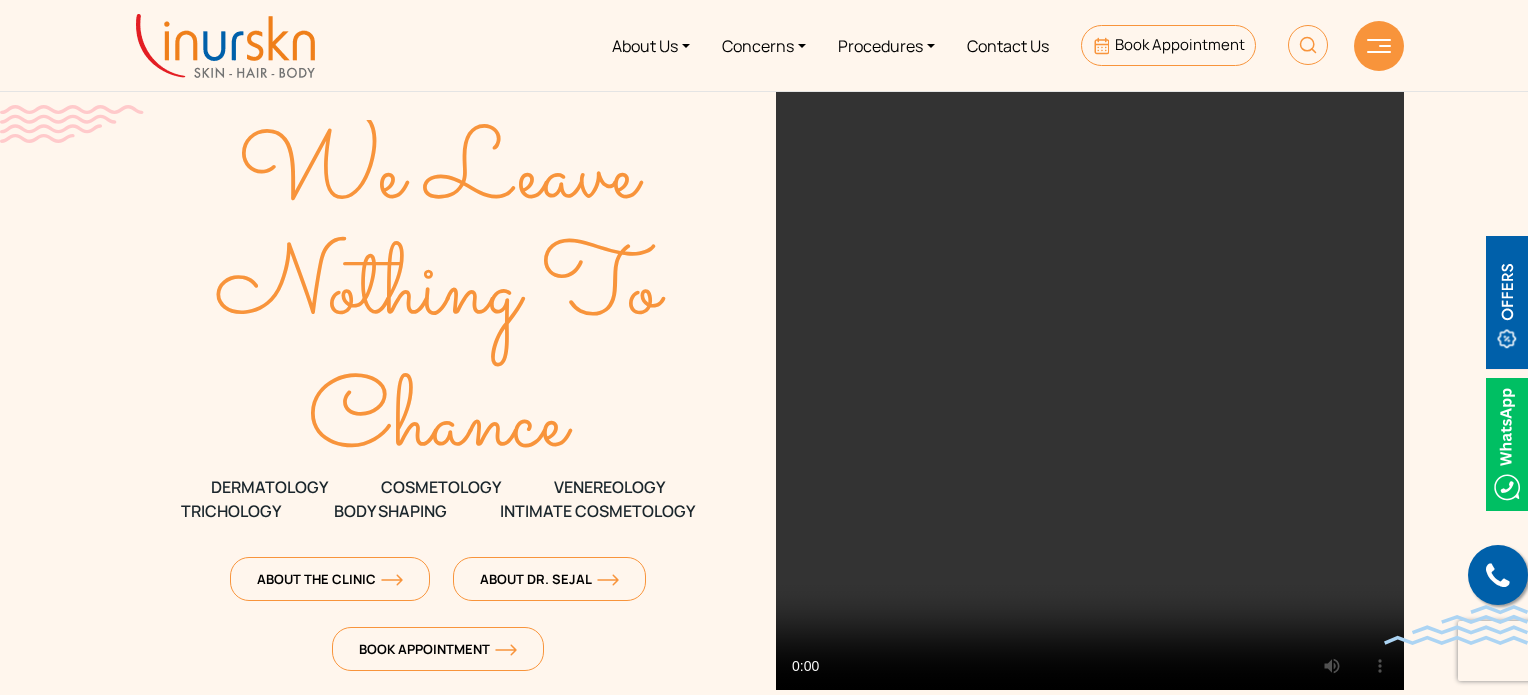 scroll, scrollTop: 0, scrollLeft: 0, axis: both 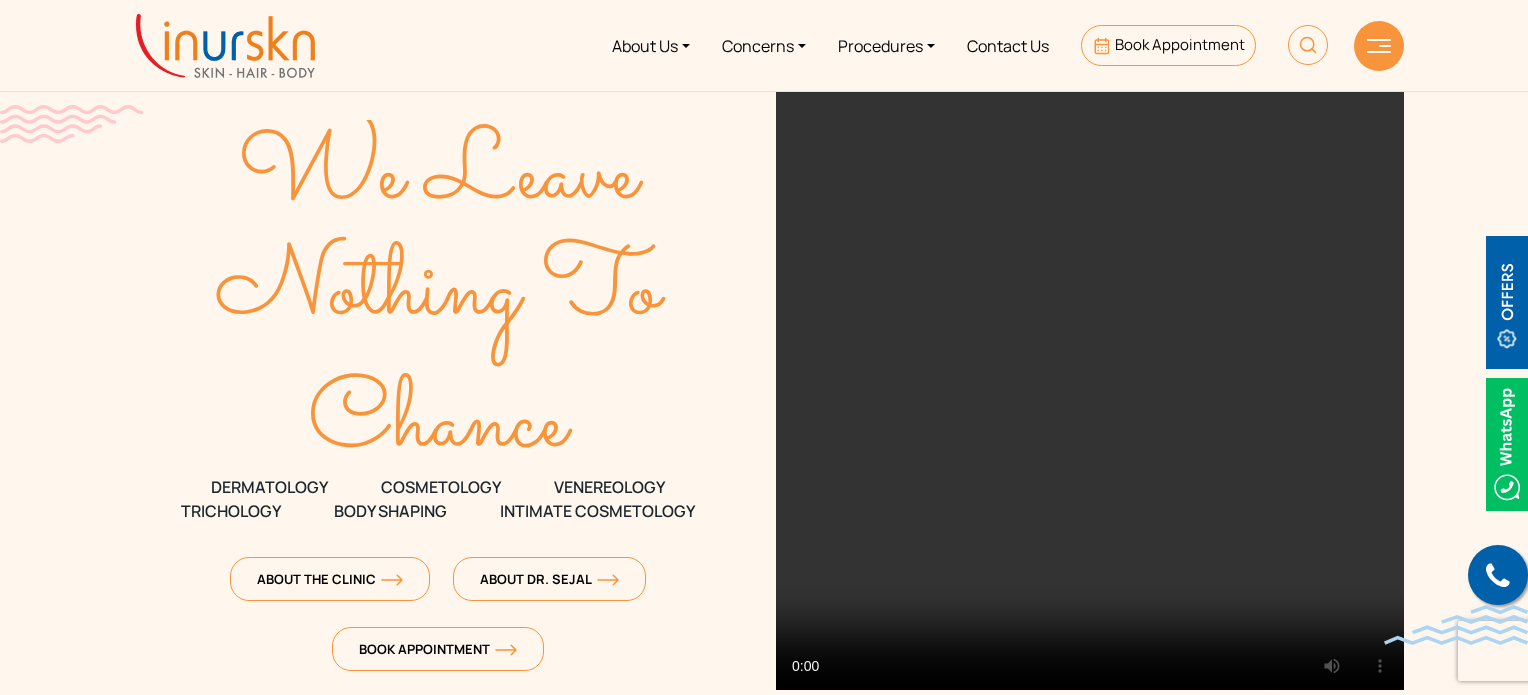 click at bounding box center [225, 46] 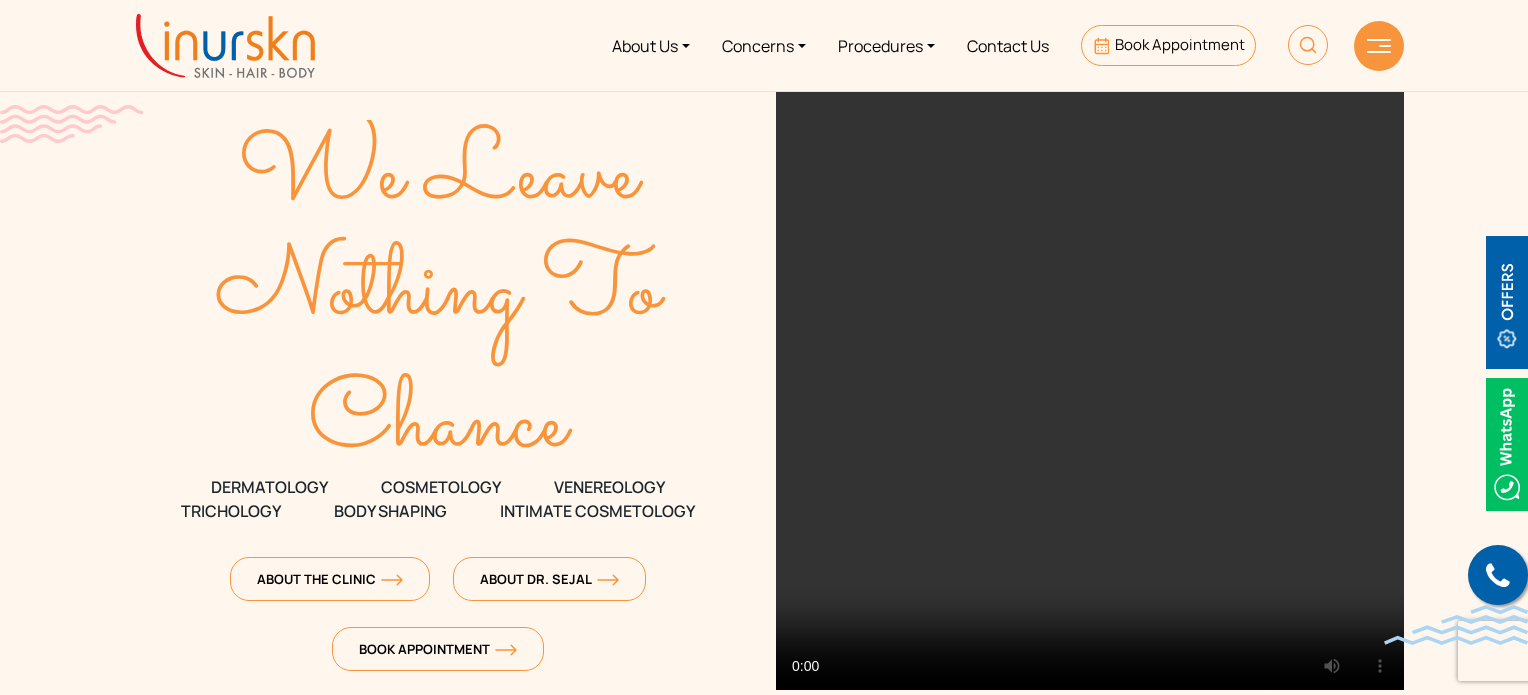 scroll, scrollTop: 0, scrollLeft: 0, axis: both 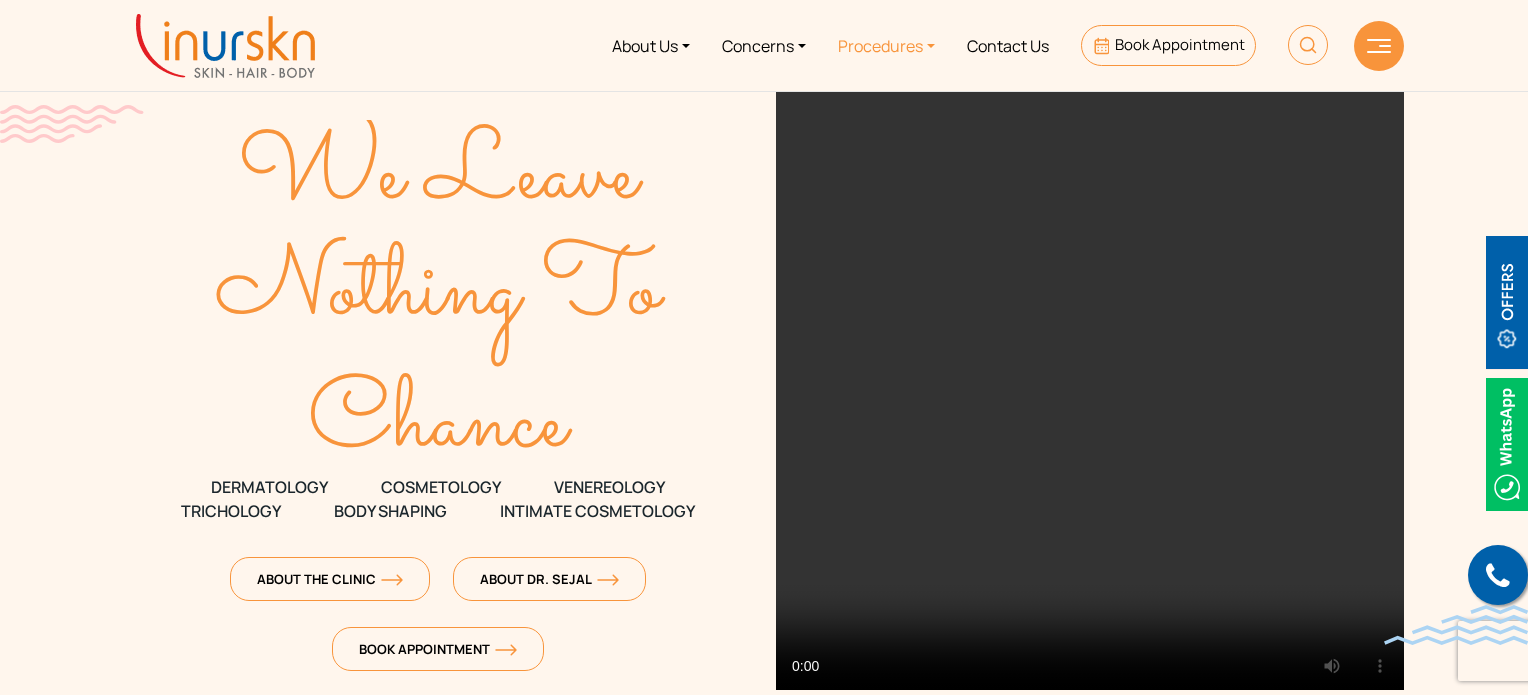 click on "Procedures" at bounding box center [886, 45] 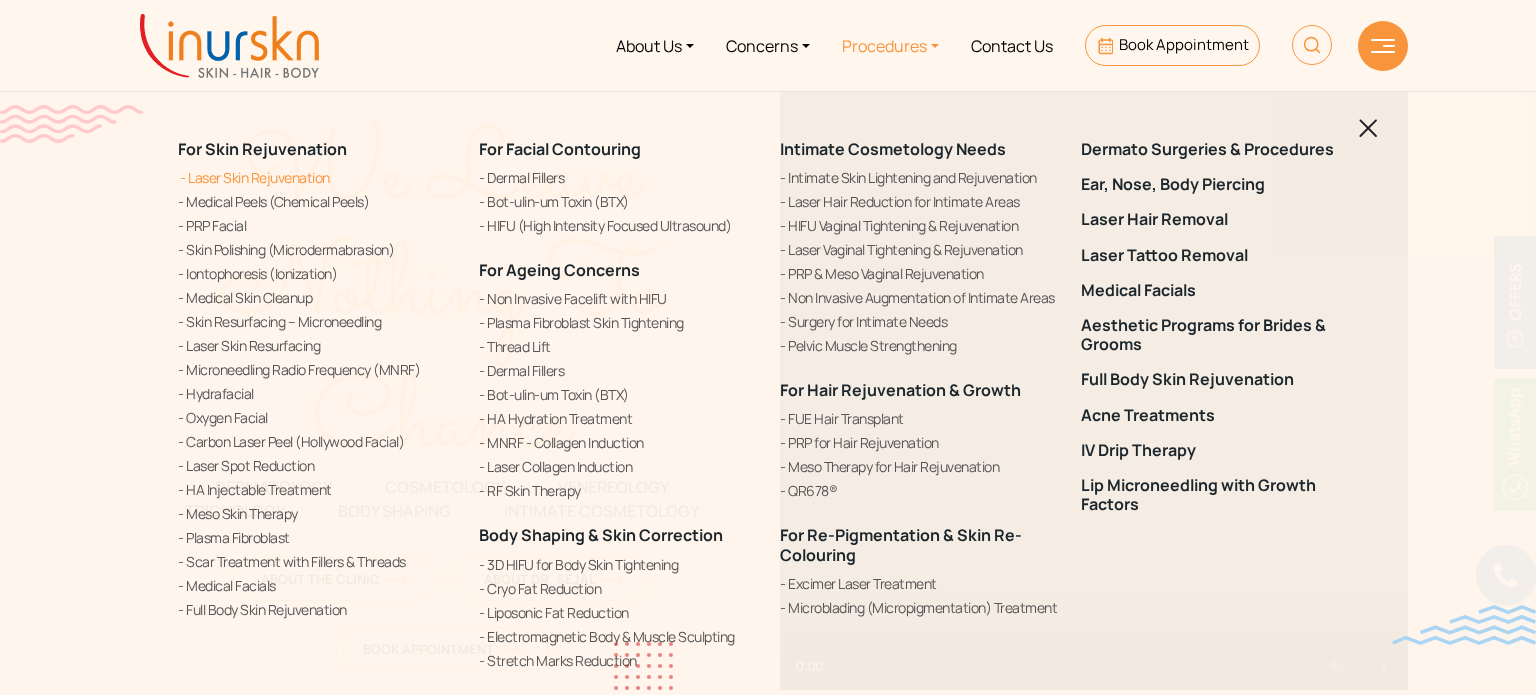 click on "Laser Skin Rejuvenation" at bounding box center [316, 177] 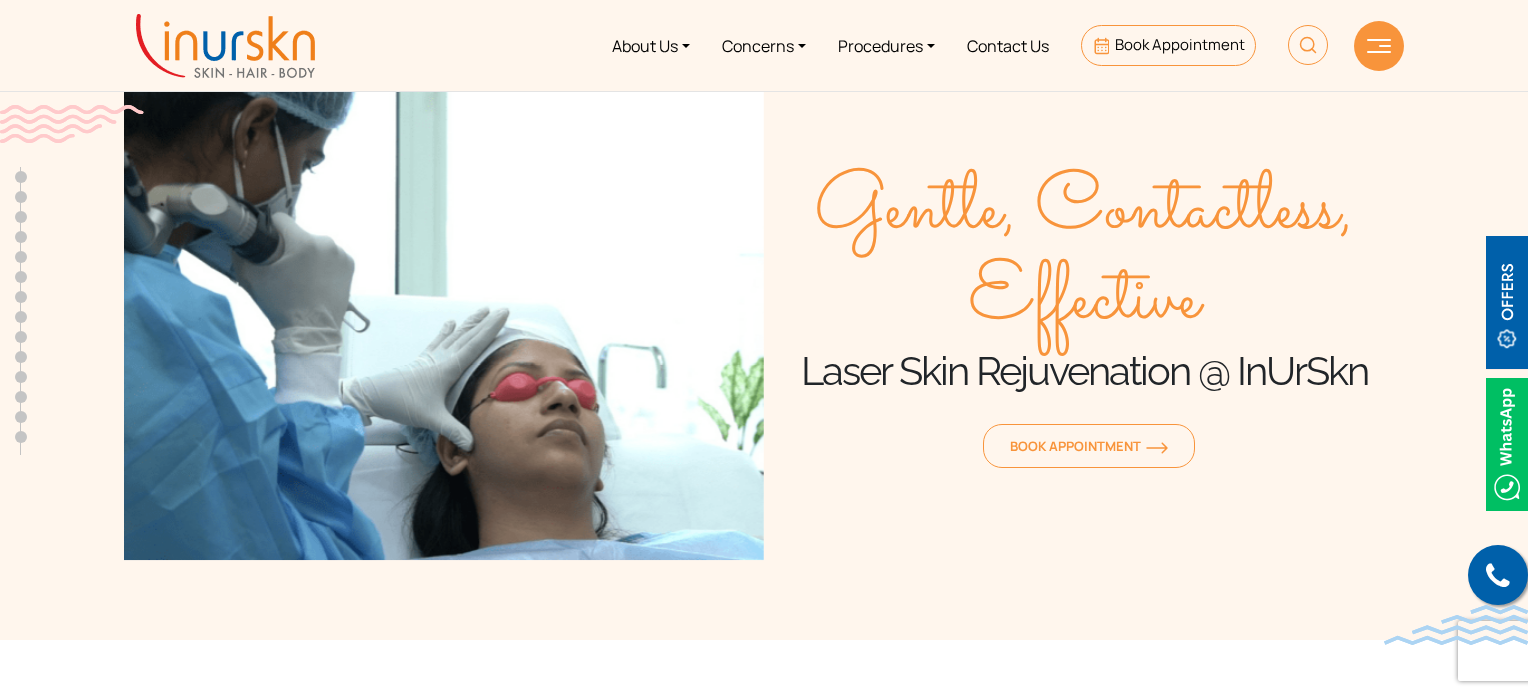 scroll, scrollTop: 0, scrollLeft: 0, axis: both 